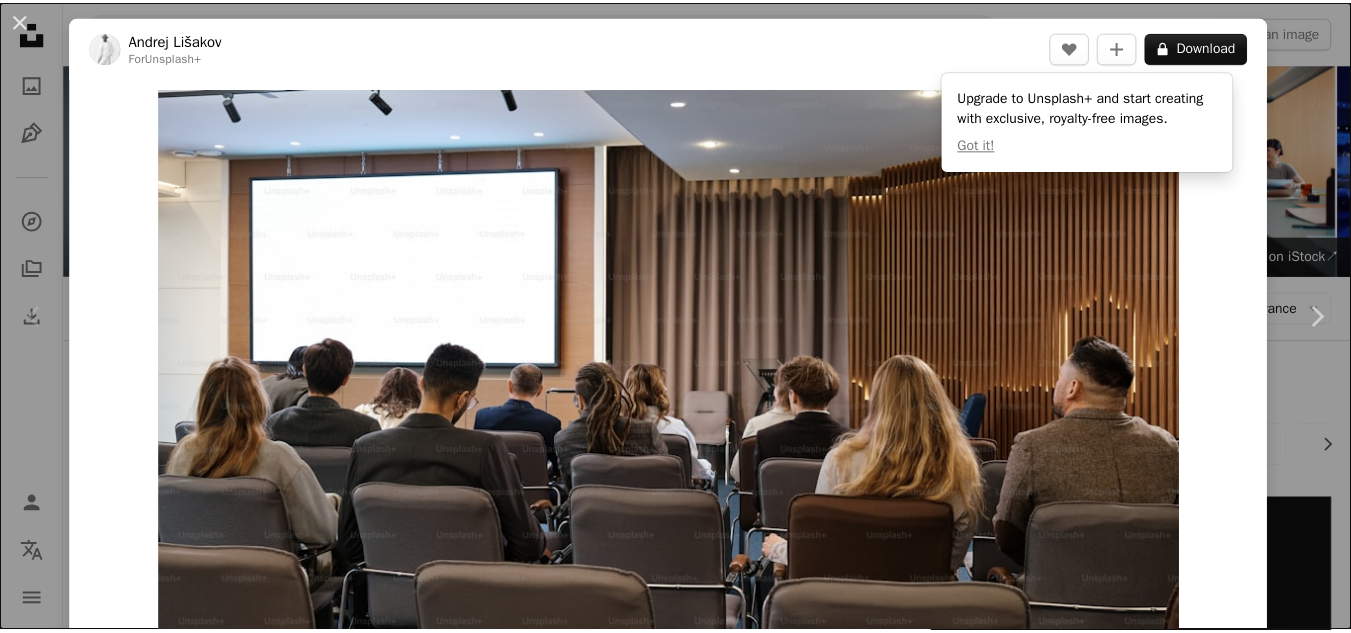 scroll, scrollTop: 400, scrollLeft: 0, axis: vertical 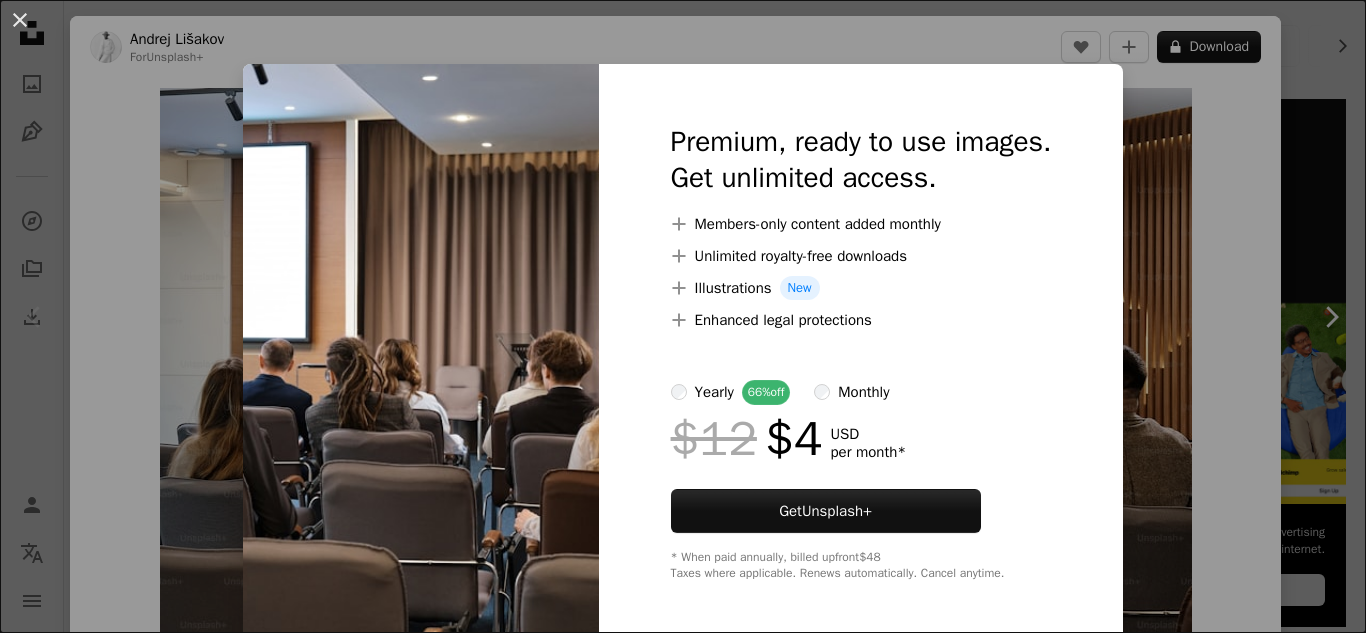 drag, startPoint x: 1249, startPoint y: 303, endPoint x: 1304, endPoint y: 156, distance: 156.95222 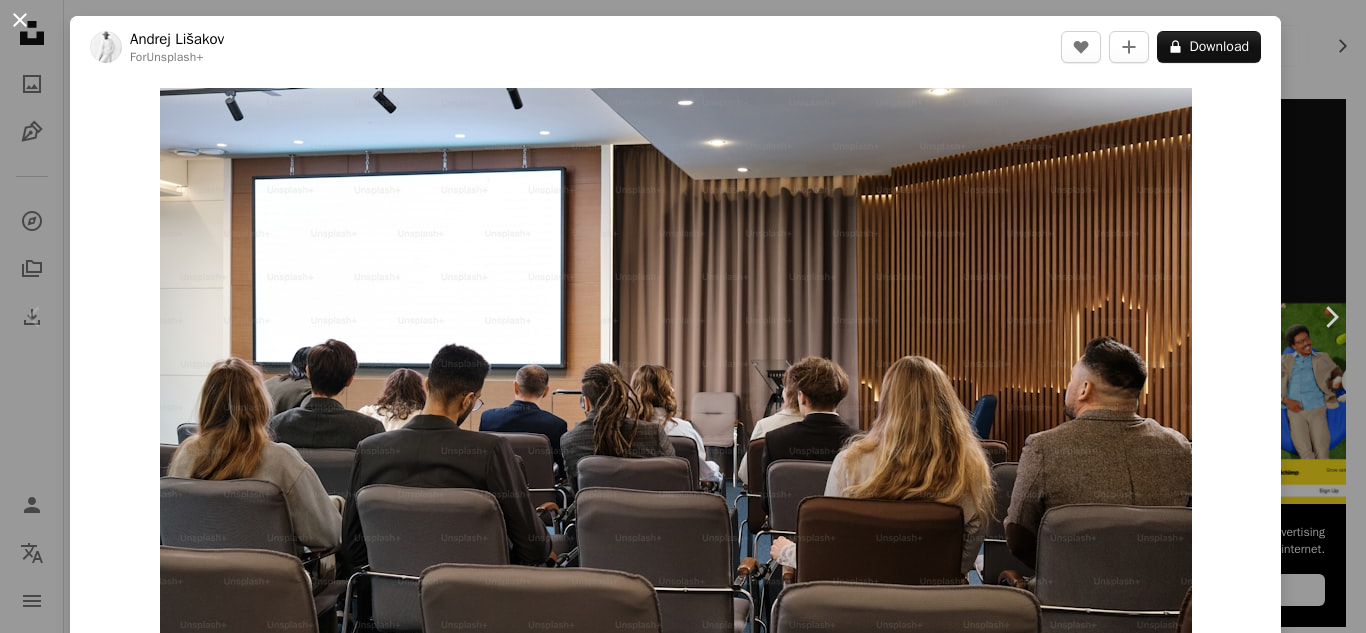 click on "An X shape" at bounding box center [20, 20] 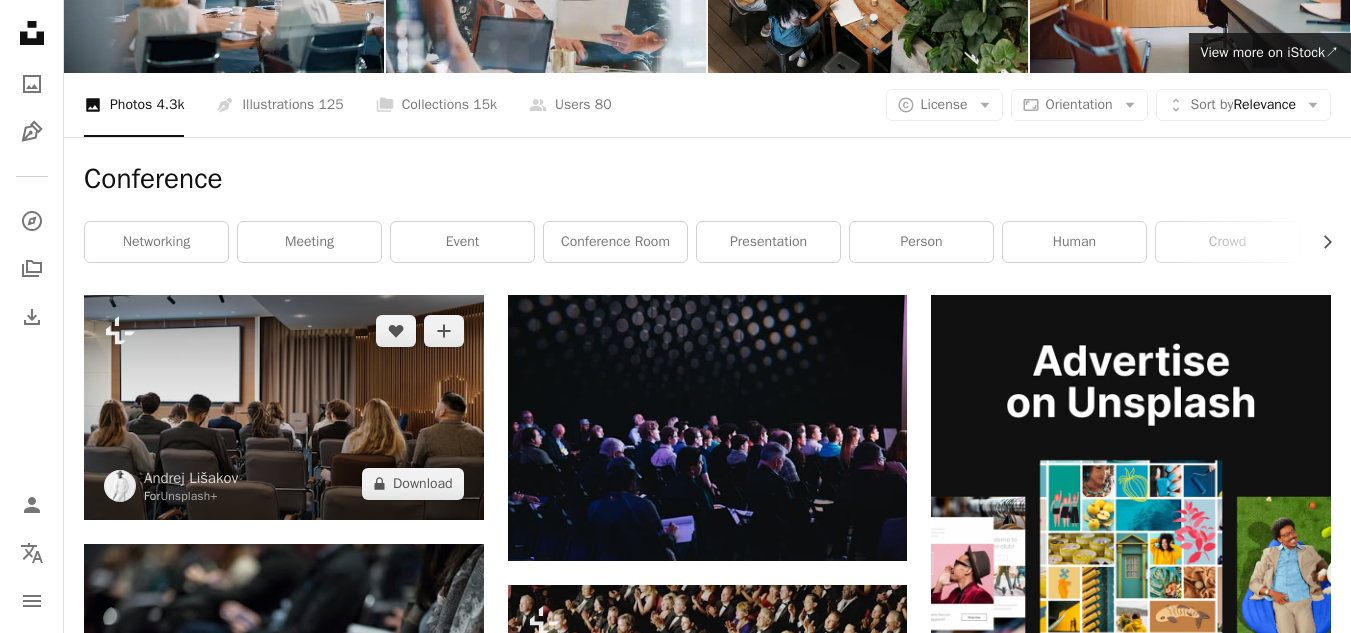 scroll, scrollTop: 300, scrollLeft: 0, axis: vertical 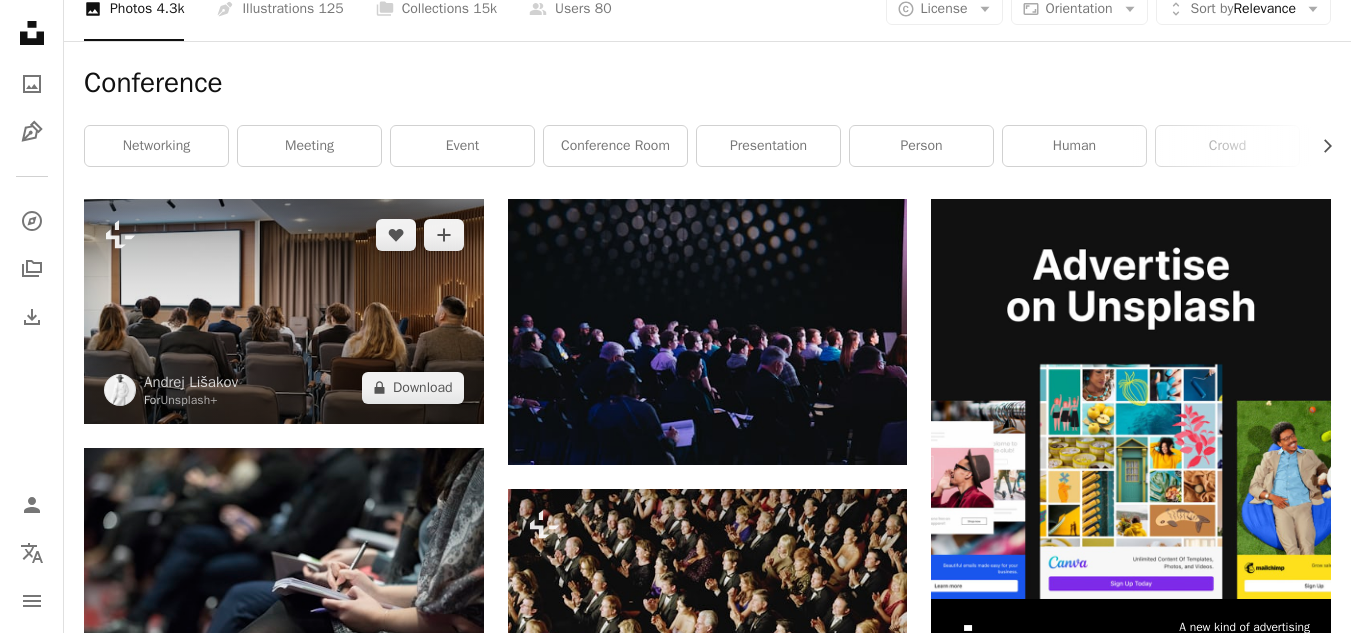 drag, startPoint x: 259, startPoint y: 291, endPoint x: 212, endPoint y: 290, distance: 47.010635 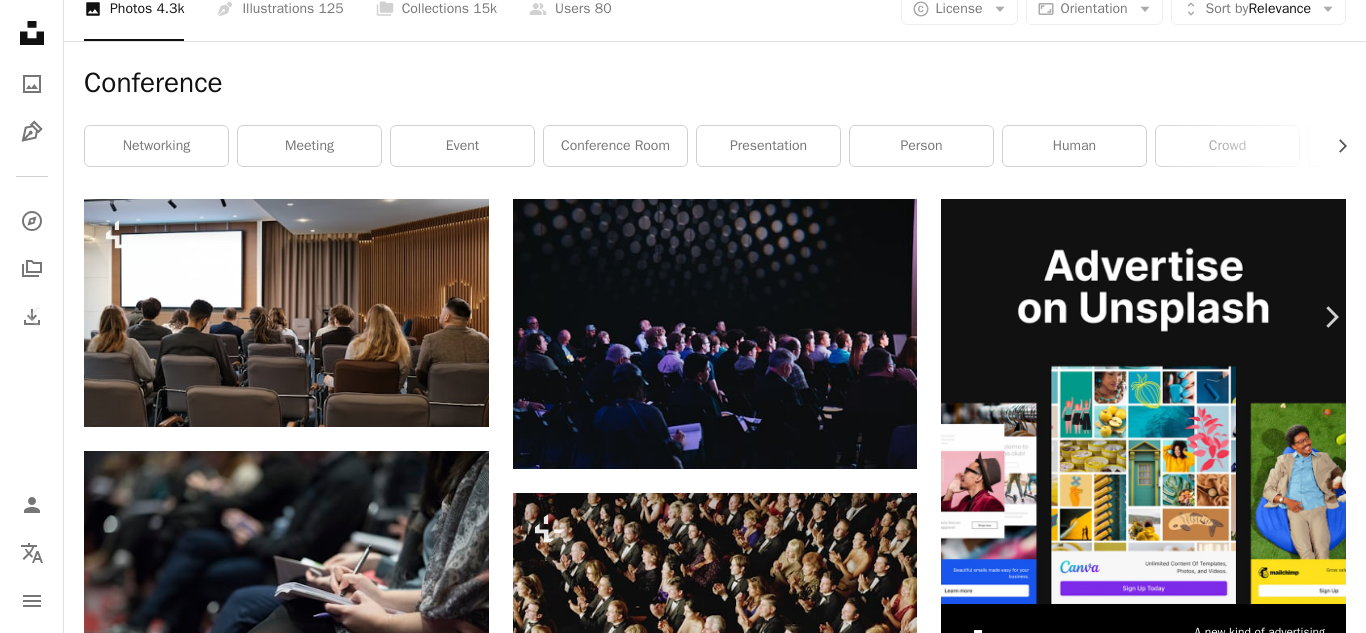 click on "An X shape Chevron left Chevron right Andrej Lišakov For  Unsplash+ A heart A plus sign A lock Download Zoom in A forward-right arrow Share More Actions people sitting in the lecture hall waiting for the lecture to begin Calendar outlined Published on  [MONTH] [DAY], [YEAR] Safety Licensed under the  Unsplash+ License education learning students conference discussion report audience listening seminar lecture gadgets lecture hall lecturer public meeting copyspace learning process listeners public lecture Creative Commons images From this series Chevron right Plus sign for Unsplash+ Plus sign for Unsplash+ Plus sign for Unsplash+ Plus sign for Unsplash+ Plus sign for Unsplash+ Plus sign for Unsplash+ Plus sign for Unsplash+ Plus sign for Unsplash+ Plus sign for Unsplash+ Plus sign for Unsplash+ Related images Plus sign for Unsplash+ A heart A plus sign [PERSON] For  Unsplash+ A lock Download Plus sign for Unsplash+ A heart A plus sign Getty Images For  Unsplash+ A lock Download Plus sign for Unsplash+ A heart" at bounding box center (683, 4025) 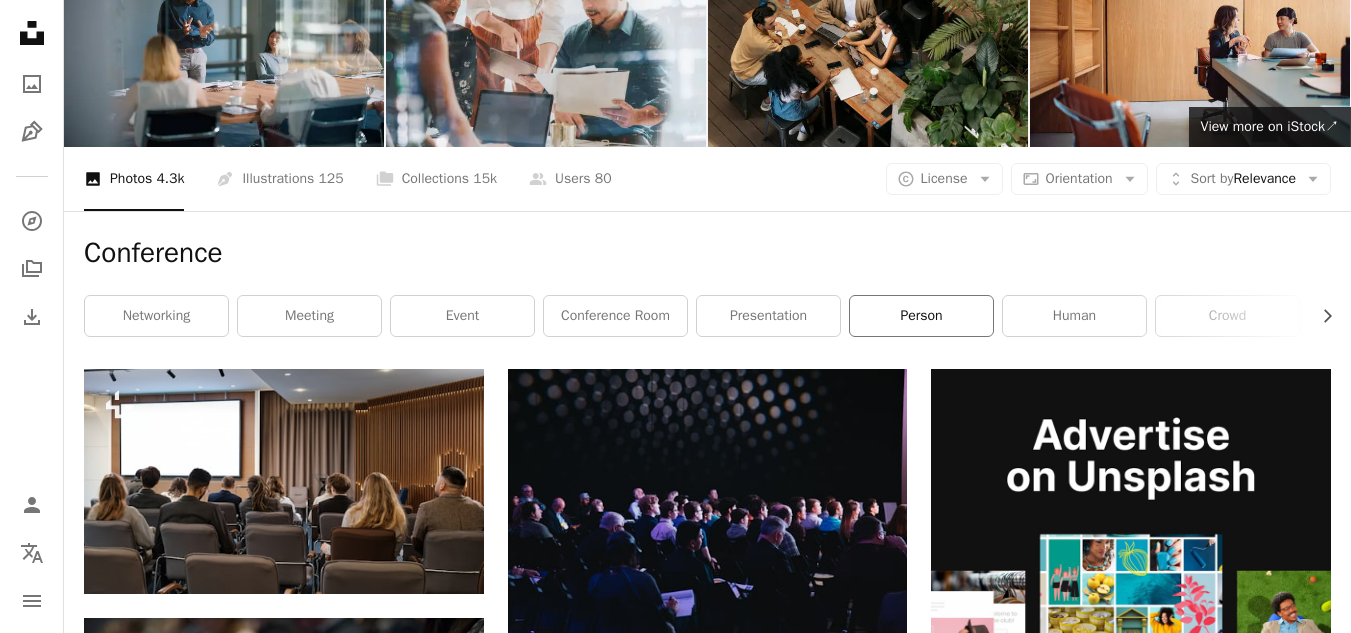 scroll, scrollTop: 100, scrollLeft: 0, axis: vertical 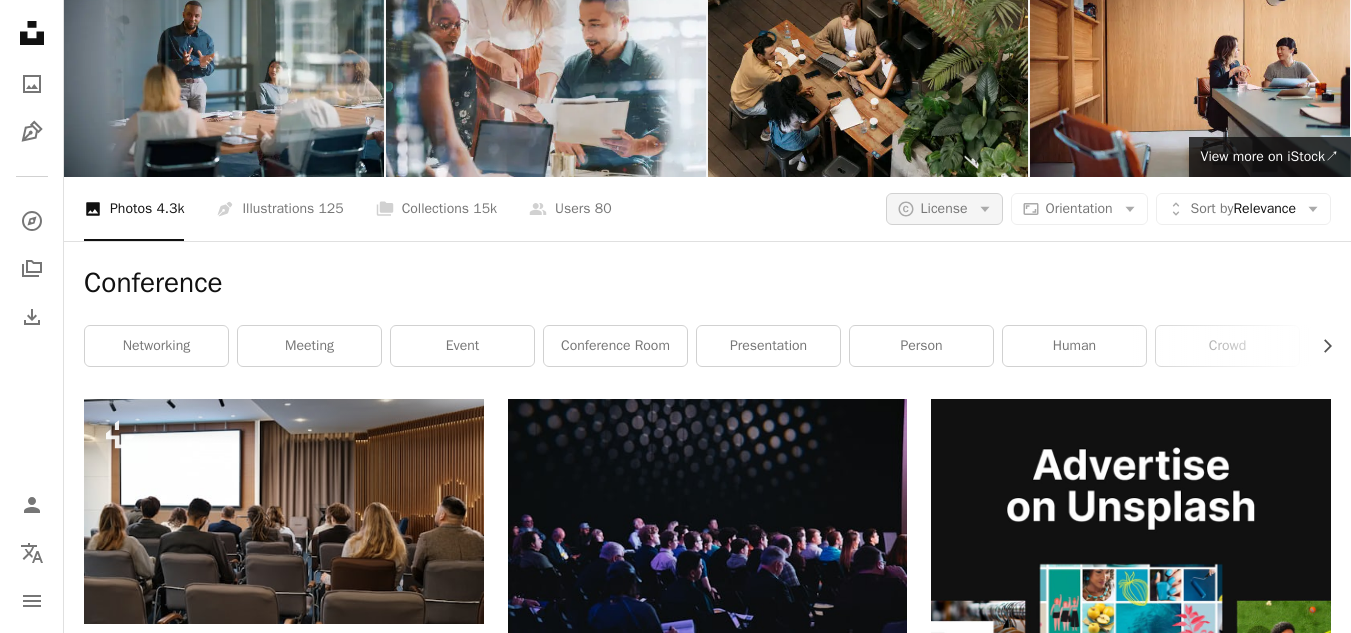click on "A copyright icon © License Arrow down" at bounding box center (944, 209) 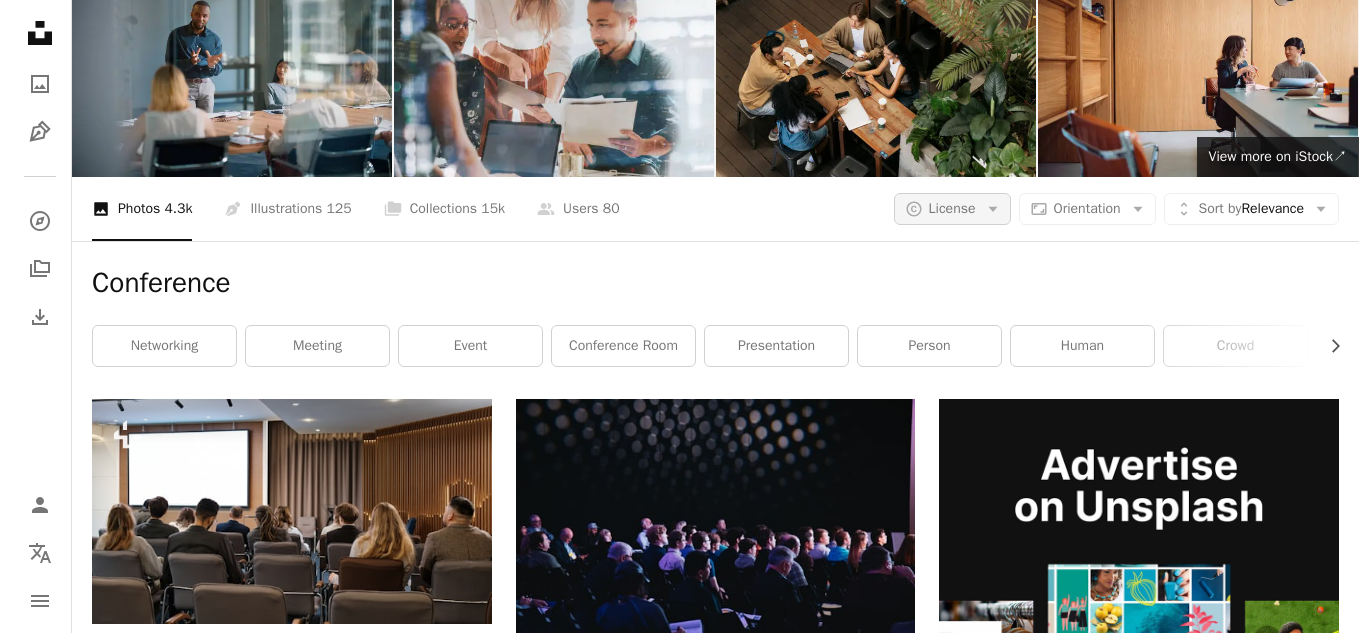 scroll, scrollTop: 0, scrollLeft: 0, axis: both 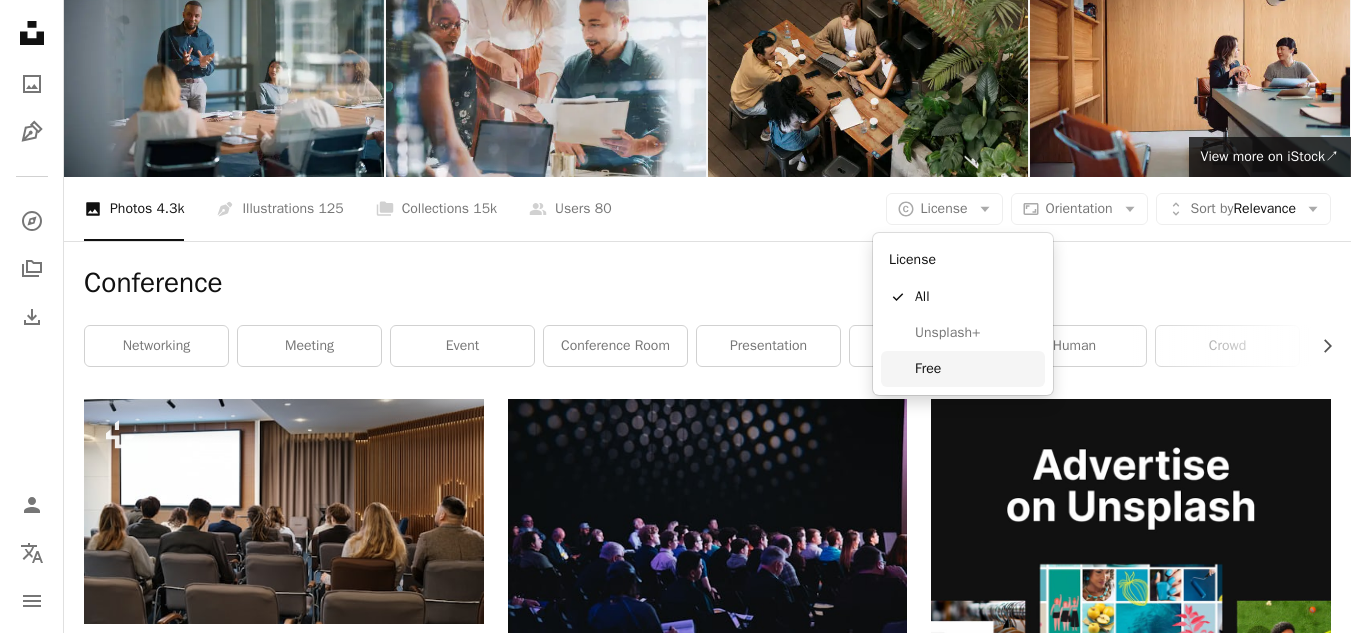 click on "Free" at bounding box center (976, 369) 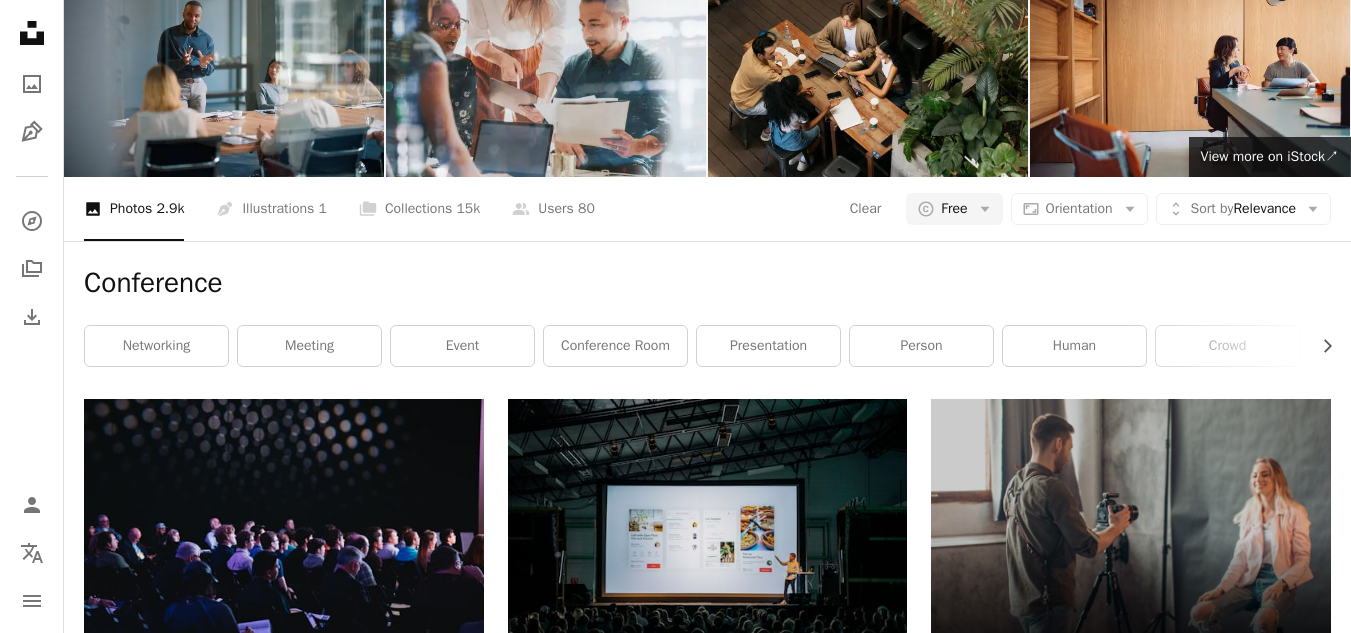 scroll, scrollTop: 3300, scrollLeft: 0, axis: vertical 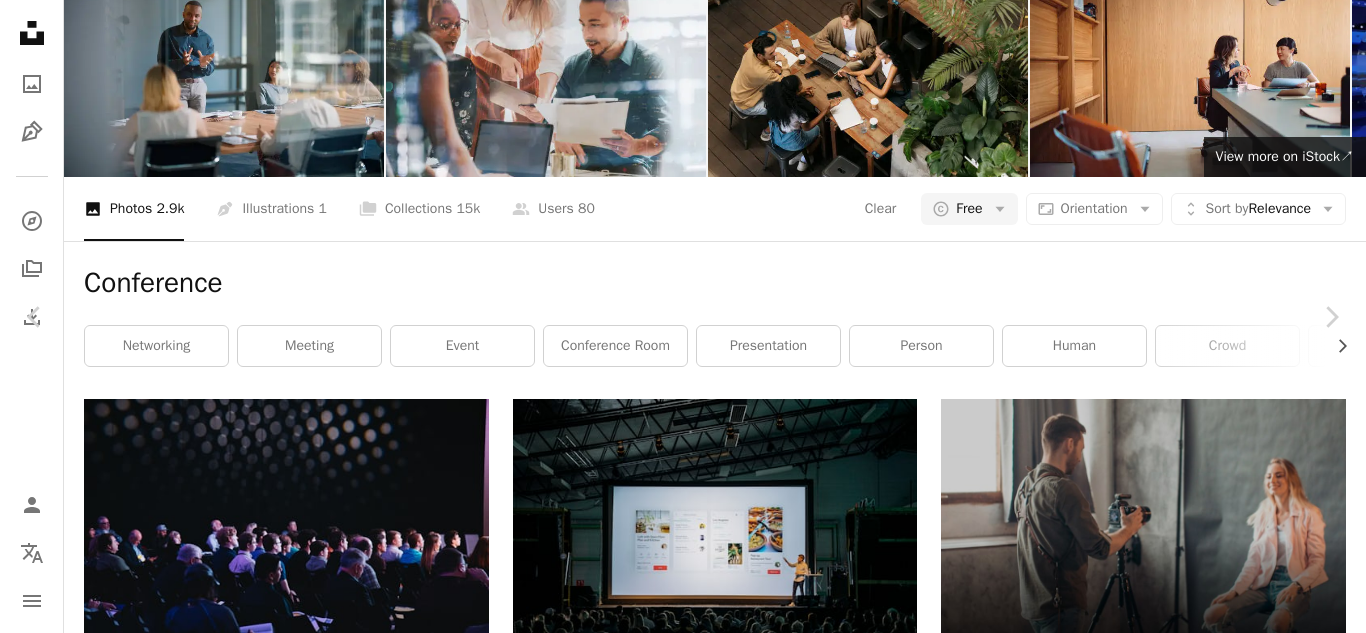 click on "Download free" at bounding box center (1171, 8464) 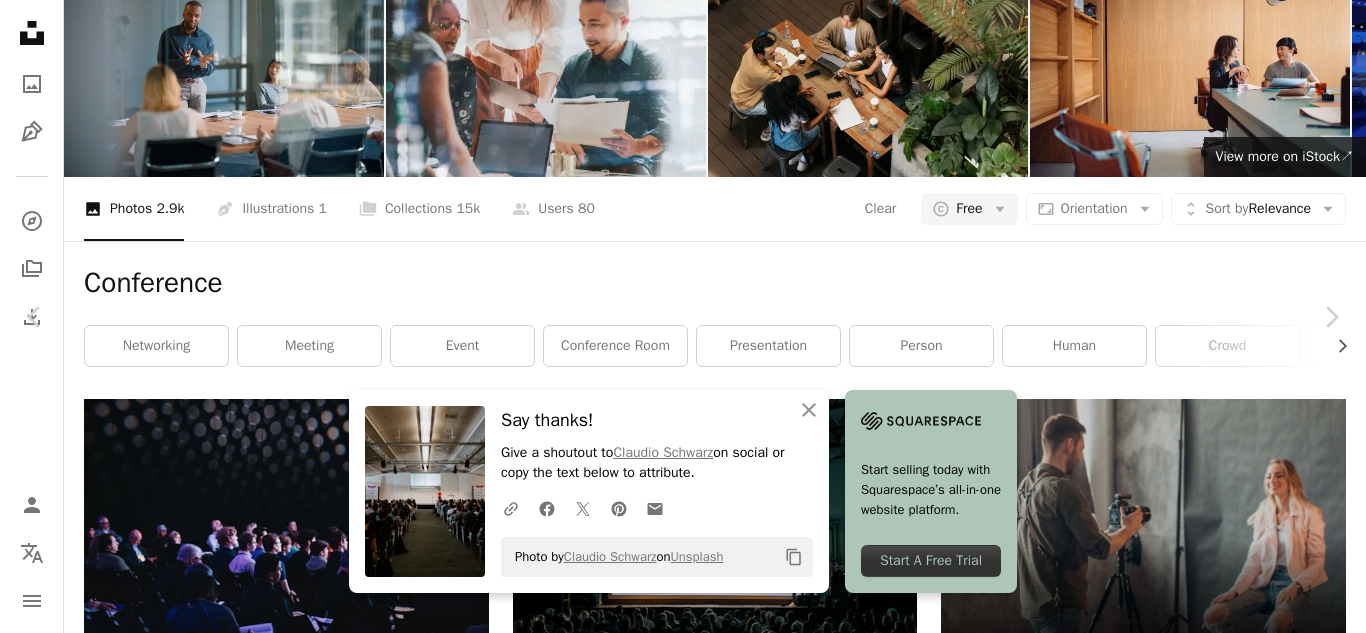 click on "An X shape" at bounding box center (20, 20) 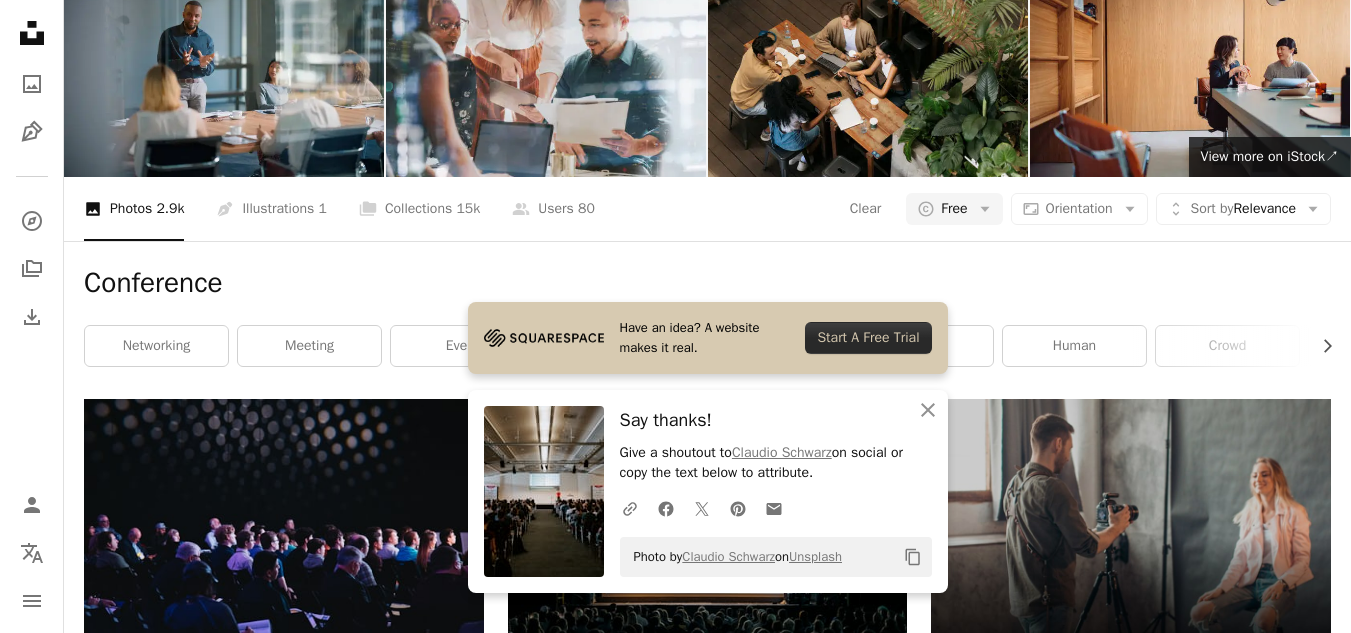 scroll, scrollTop: 3000, scrollLeft: 0, axis: vertical 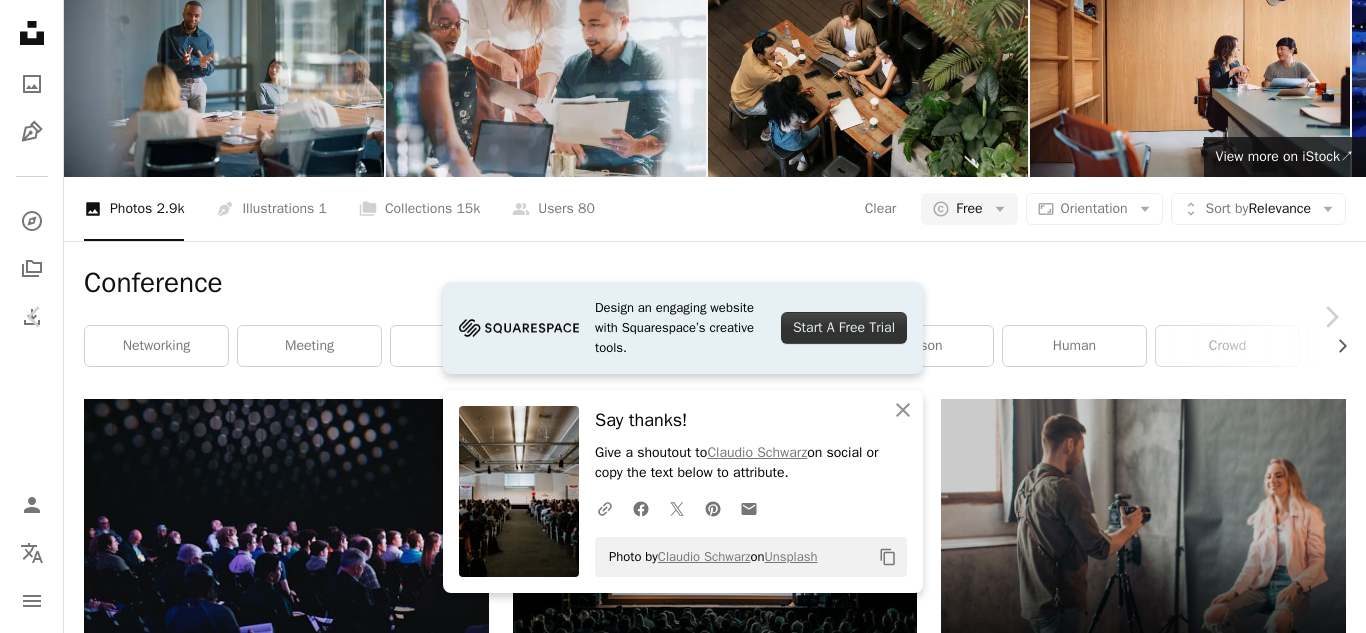 click on "An X shape" at bounding box center [20, 20] 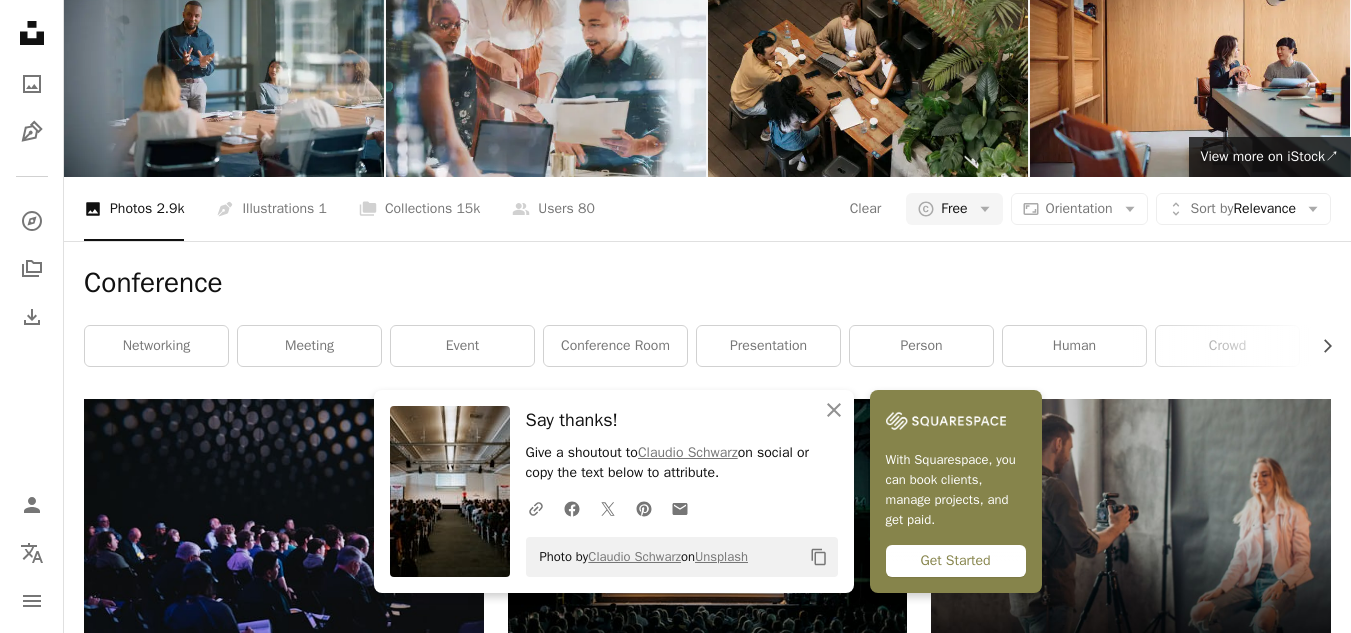 scroll, scrollTop: 3300, scrollLeft: 0, axis: vertical 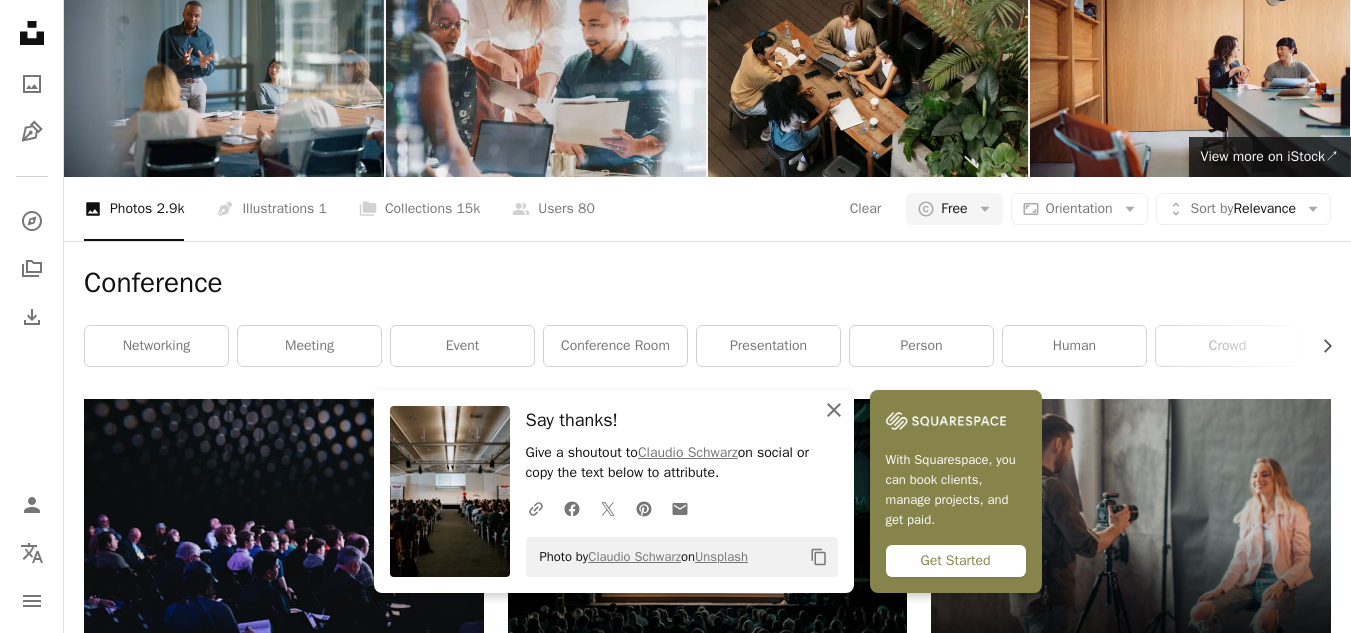click 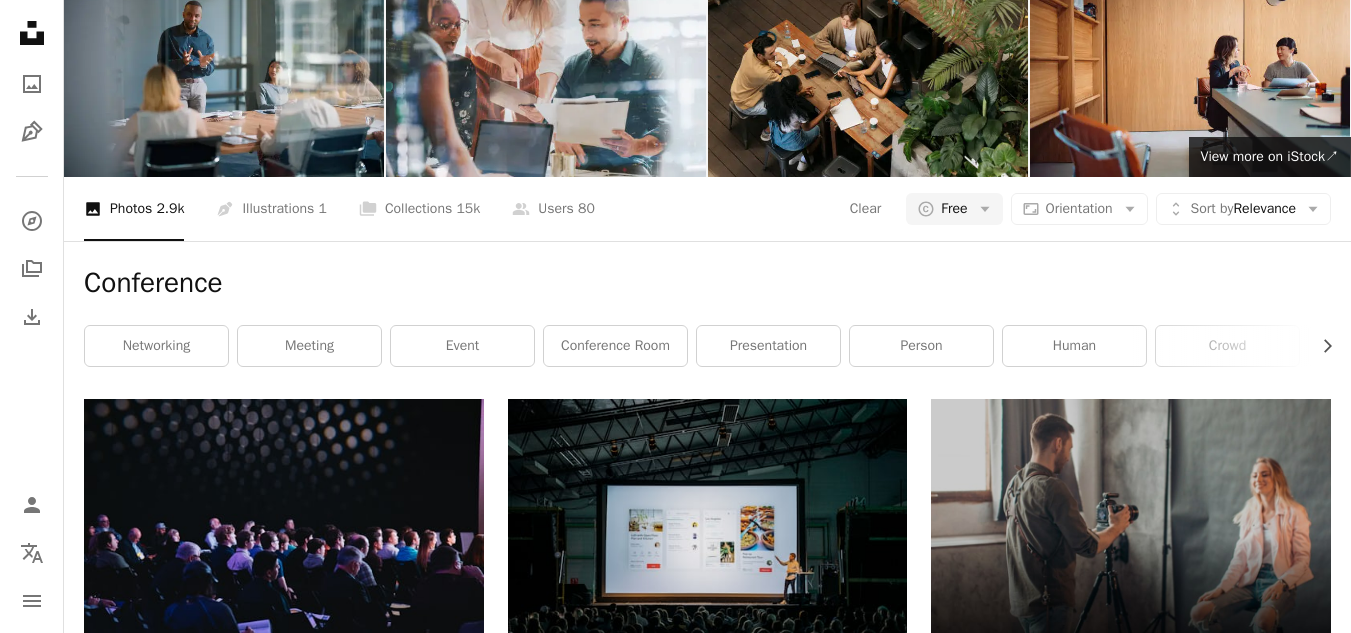 scroll, scrollTop: 3700, scrollLeft: 0, axis: vertical 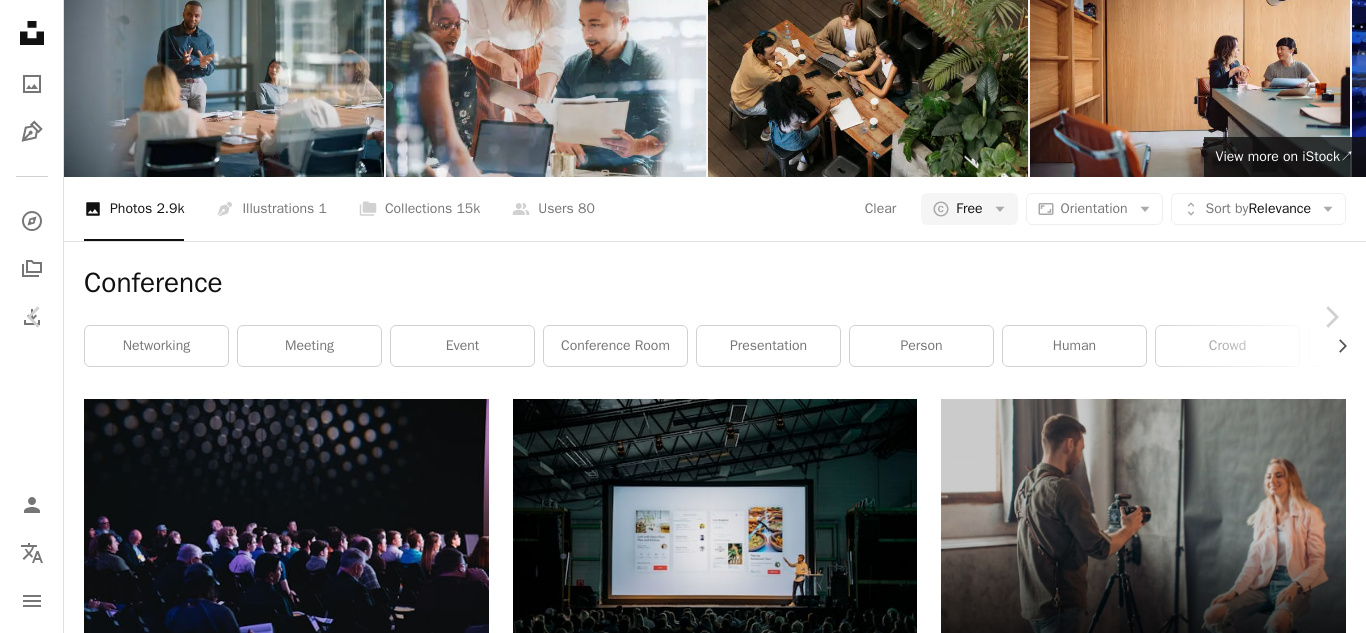 click on "Download free" at bounding box center [1171, 8464] 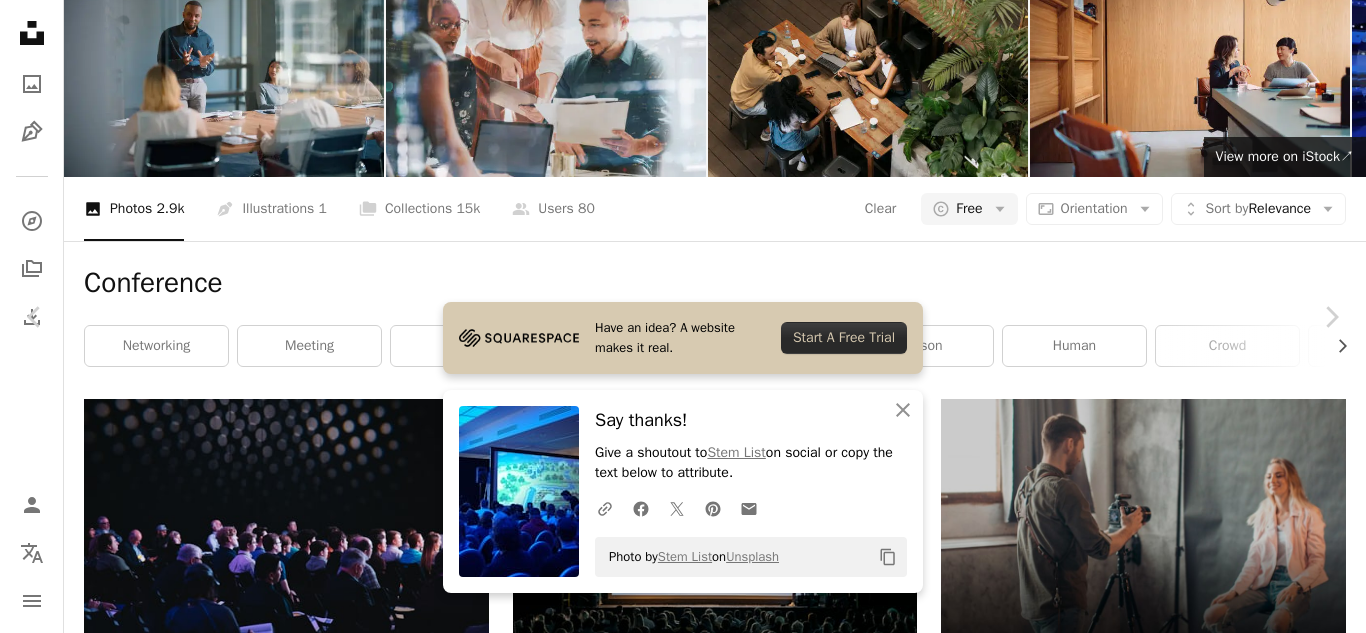 click on "An X shape" at bounding box center [20, 20] 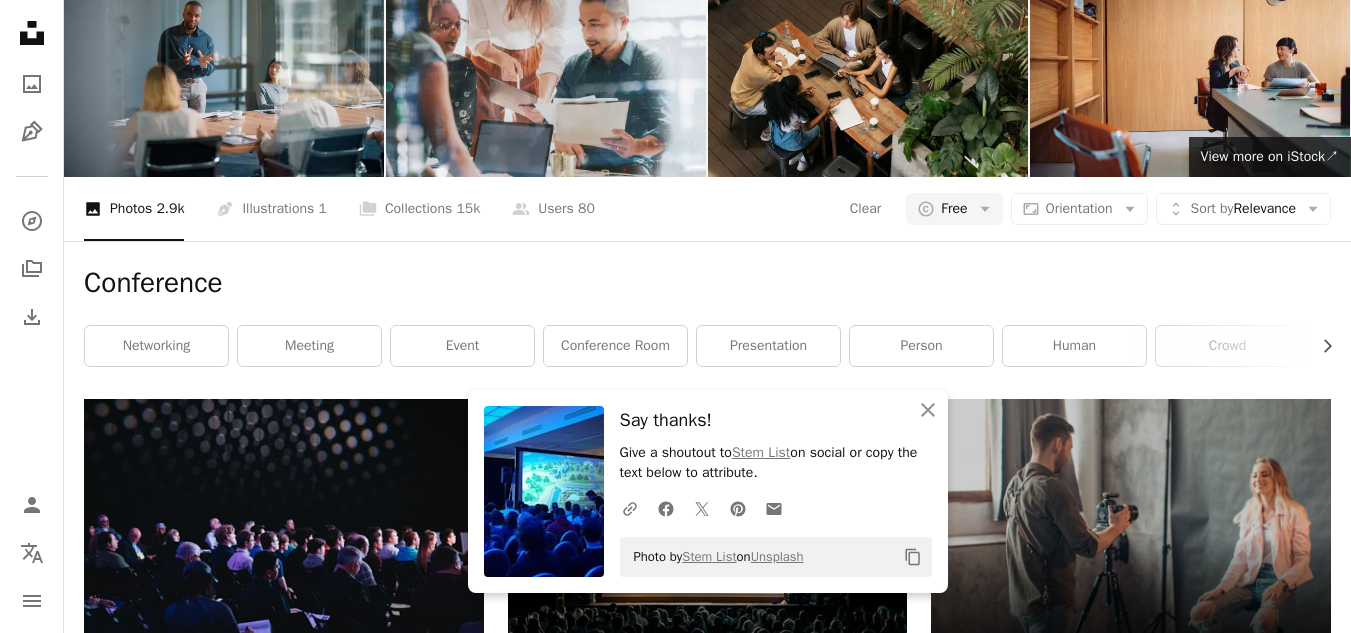 scroll, scrollTop: 4200, scrollLeft: 0, axis: vertical 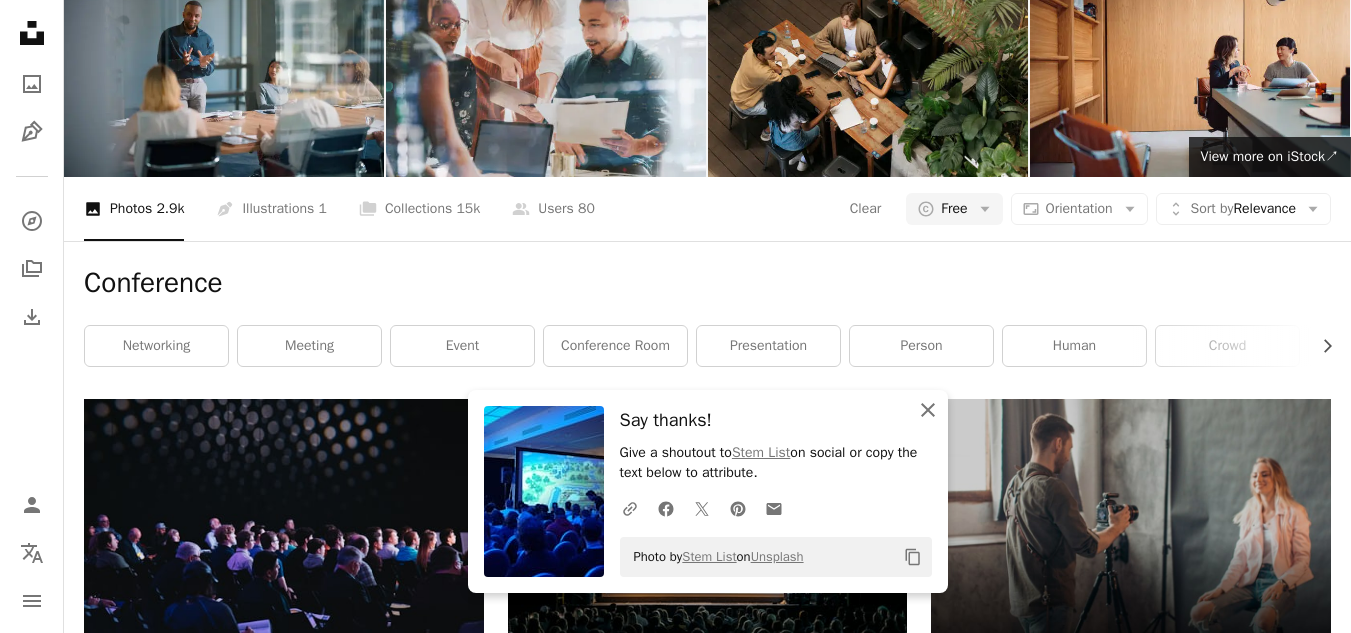 click 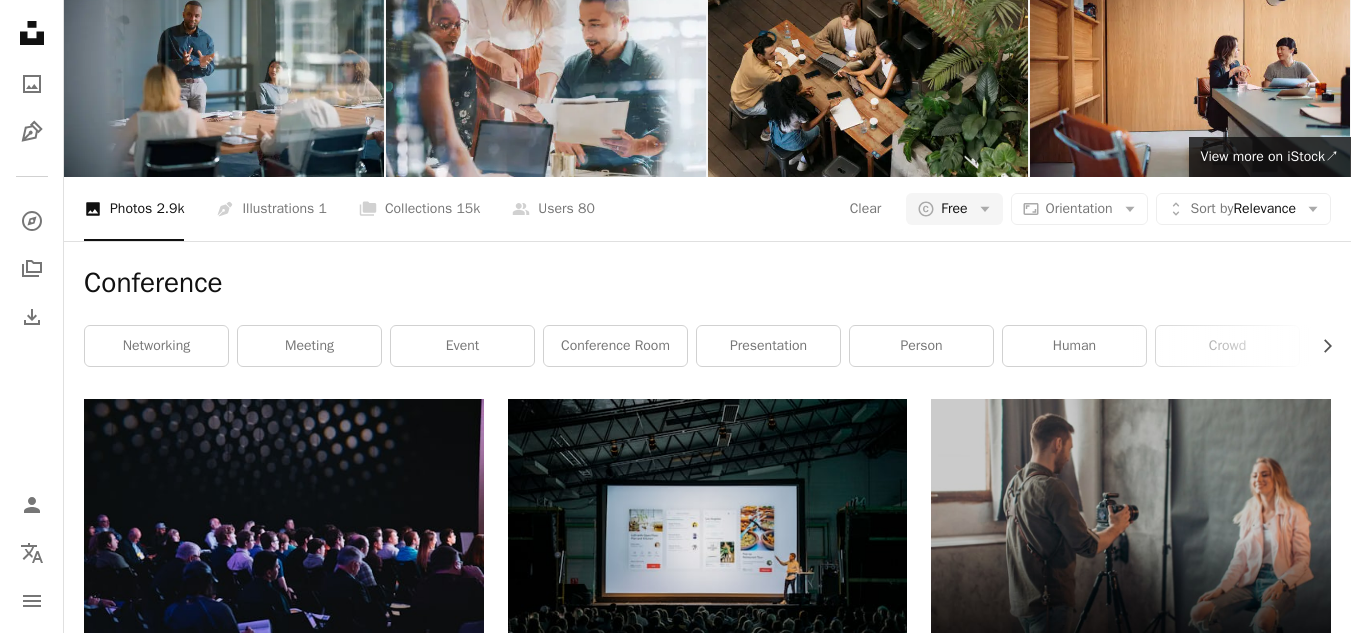 scroll, scrollTop: 4800, scrollLeft: 0, axis: vertical 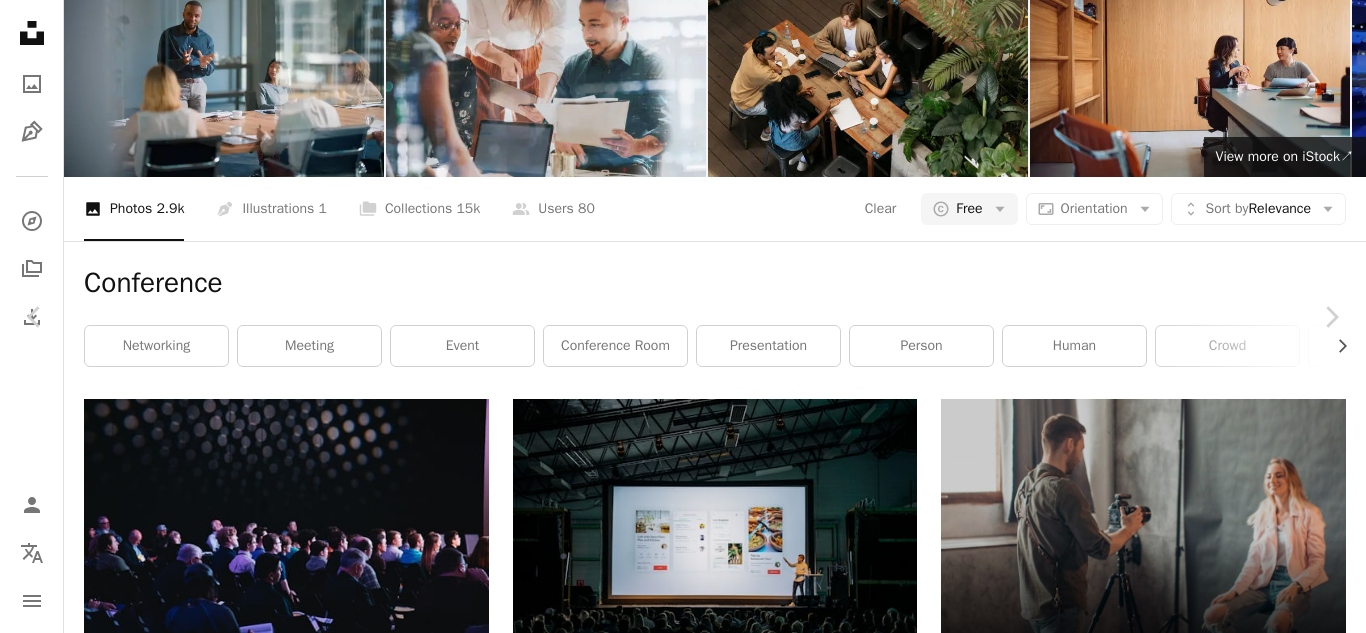 click on "Download free" at bounding box center (1171, 8464) 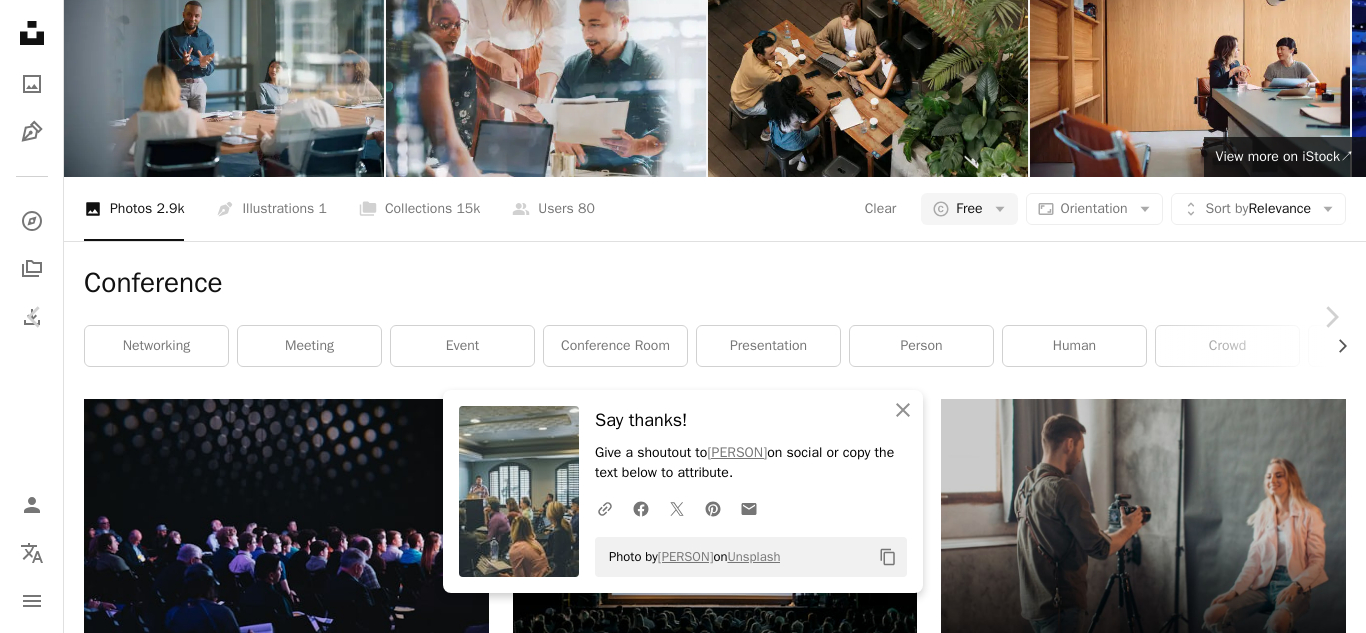 click on "An X shape Chevron left Chevron right An X shape Close Say thanks! Give a shoutout to  [PERSON]  on social or copy the text below to attribute. A URL sharing icon (chains) Facebook icon X (formerly Twitter) icon Pinterest icon An envelope Photo by  [PERSON]  on  Unsplash
Copy content [PERSON] heyquilia A heart A plus sign Download free Chevron down Zoom in Views 46,940,746 Downloads 474,278 A forward-right arrow Share Info icon Info More Actions listen up yall A map marker NeONBRAND Digital Marketing, [CITY], [COUNTRY] Calendar outlined Published on  [MONTH] [DAY], [YEAR] Camera Canon, EOS 7D Safety Free to use under the  Unsplash License business building space people blue education pink learning hair crowd audience business owner projector class room meetup pitching blond meetups human Backgrounds Browse premium related images on iStock  |  Save 20% with code UNSPLASH20 View more on iStock  ↗ Related images A heart A plus sign [PERSON] 🇨🇦 Arrow pointing down" at bounding box center (683, 8733) 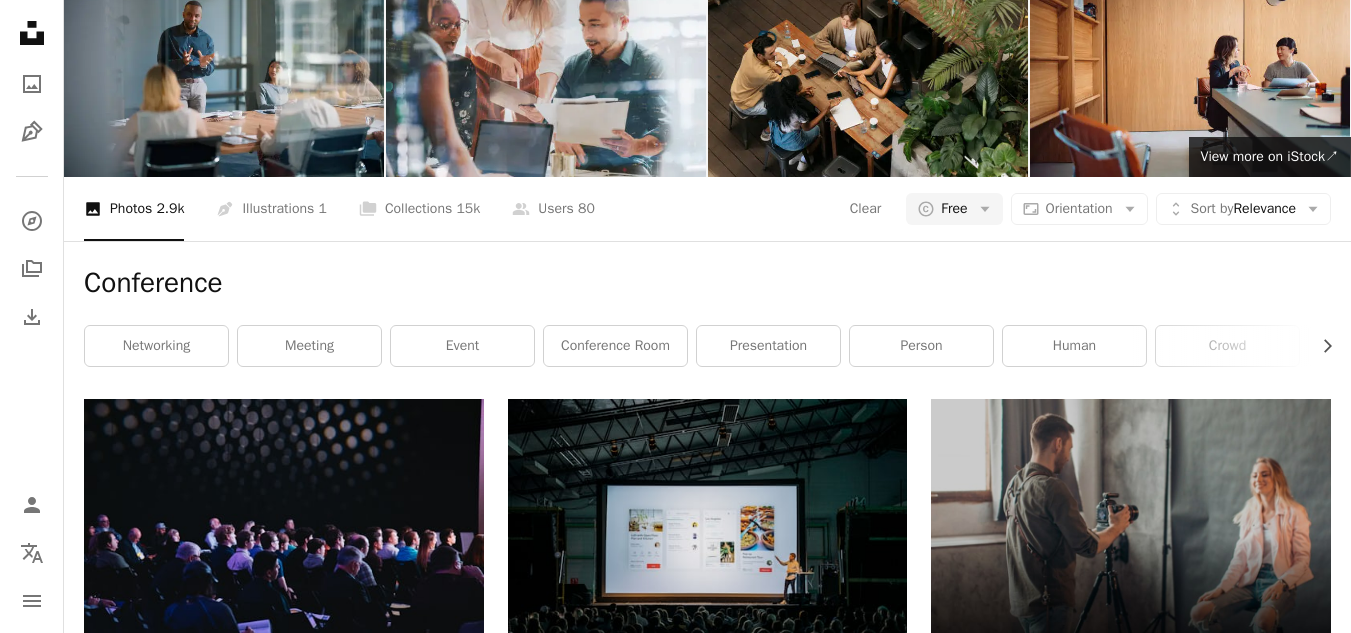 scroll, scrollTop: 0, scrollLeft: 0, axis: both 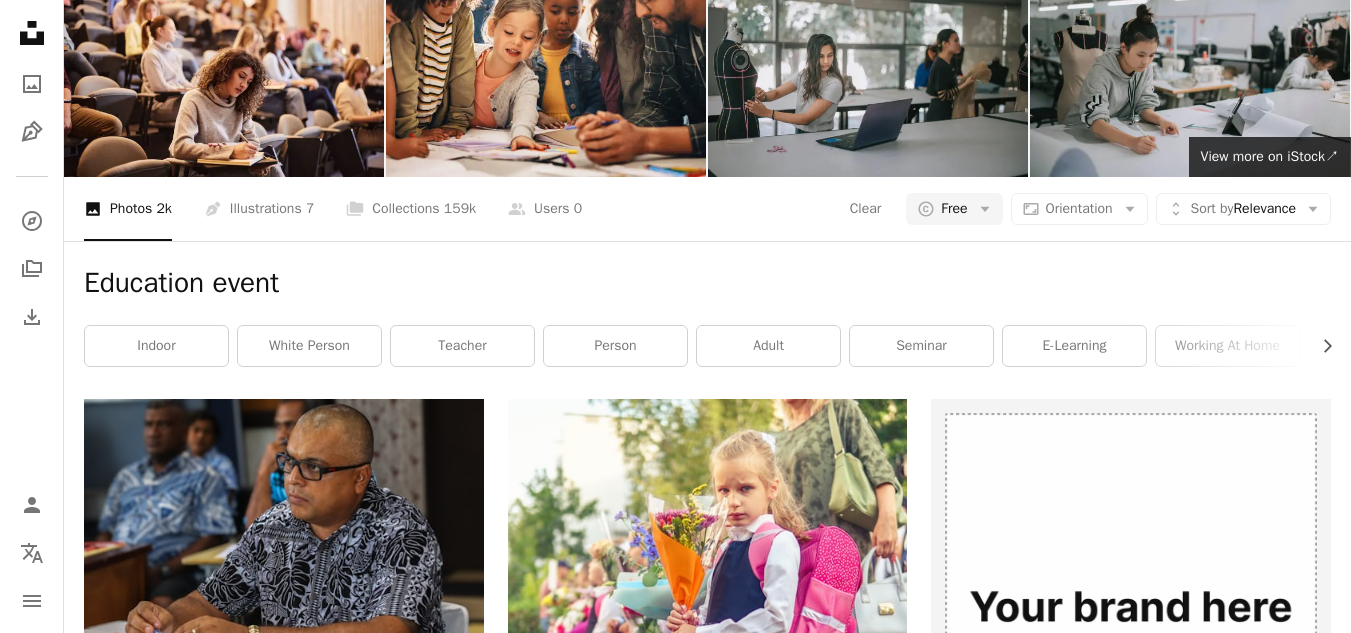 click on "**********" at bounding box center [510, -68] 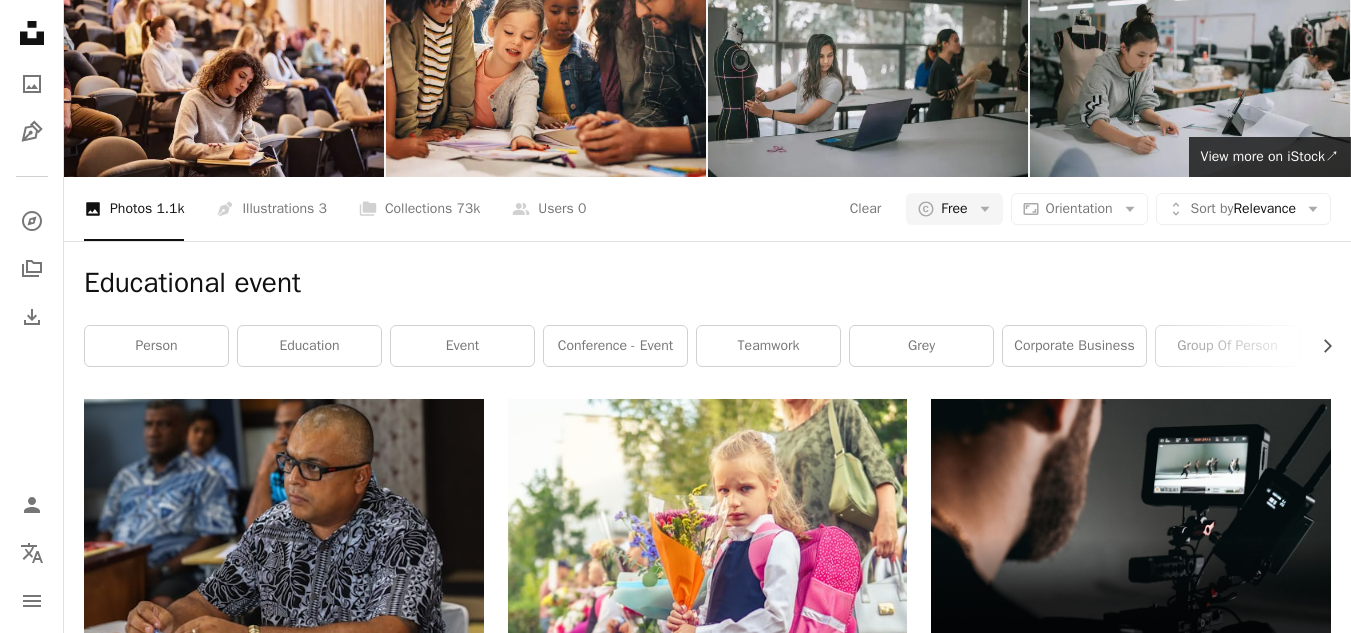 scroll, scrollTop: 0, scrollLeft: 0, axis: both 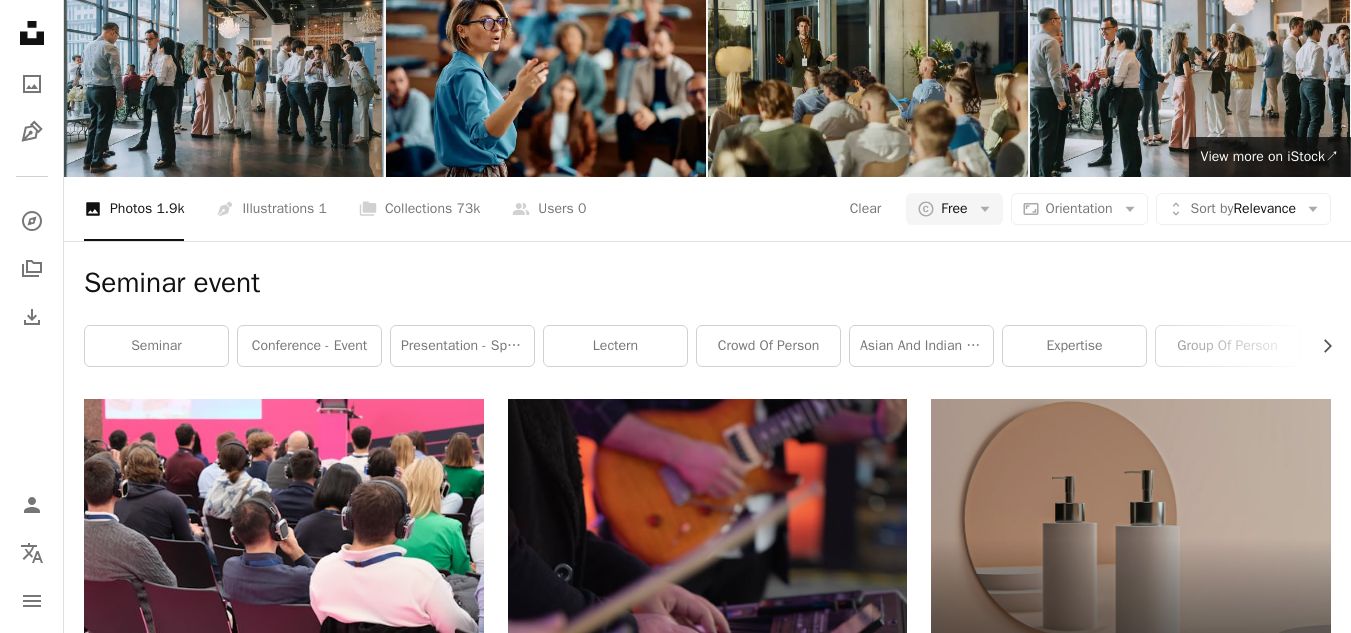 click at bounding box center (868, 70) 